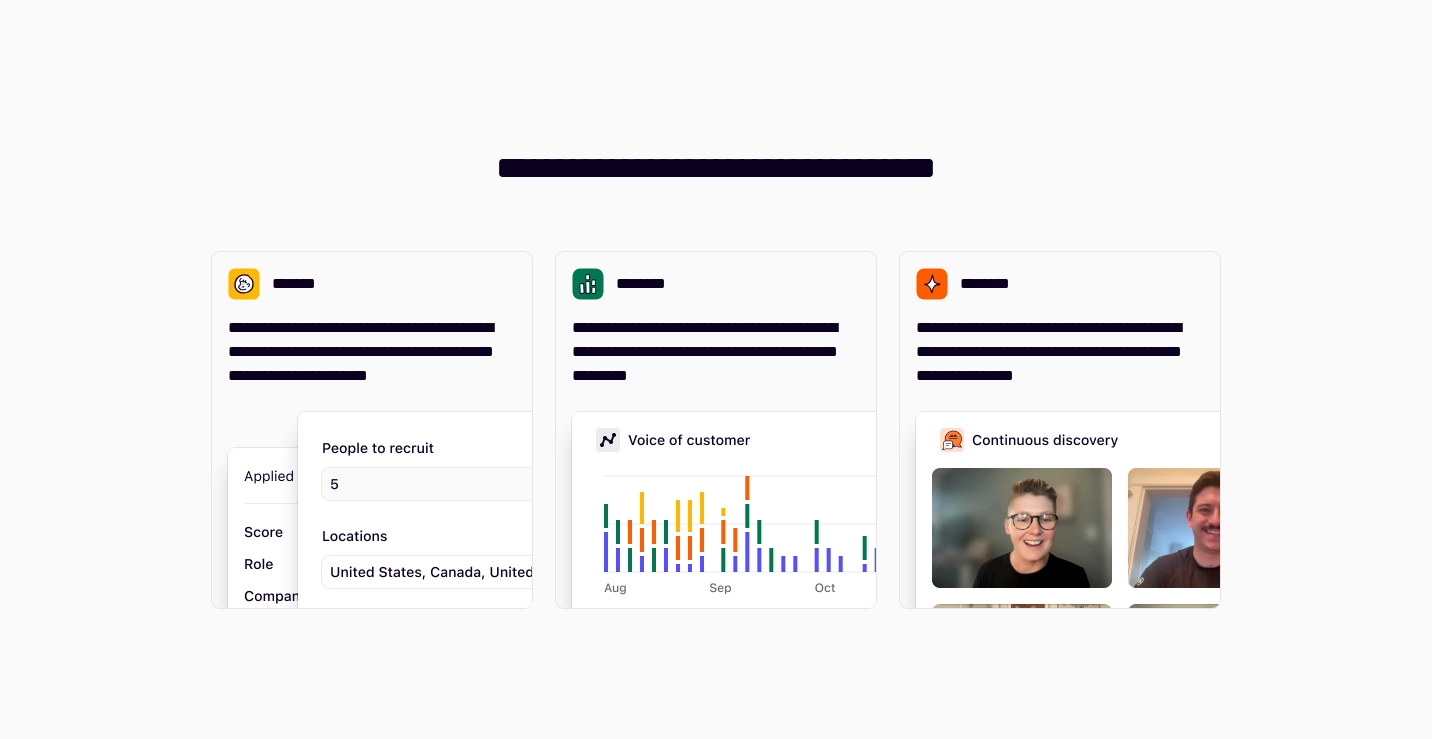 scroll, scrollTop: 0, scrollLeft: 0, axis: both 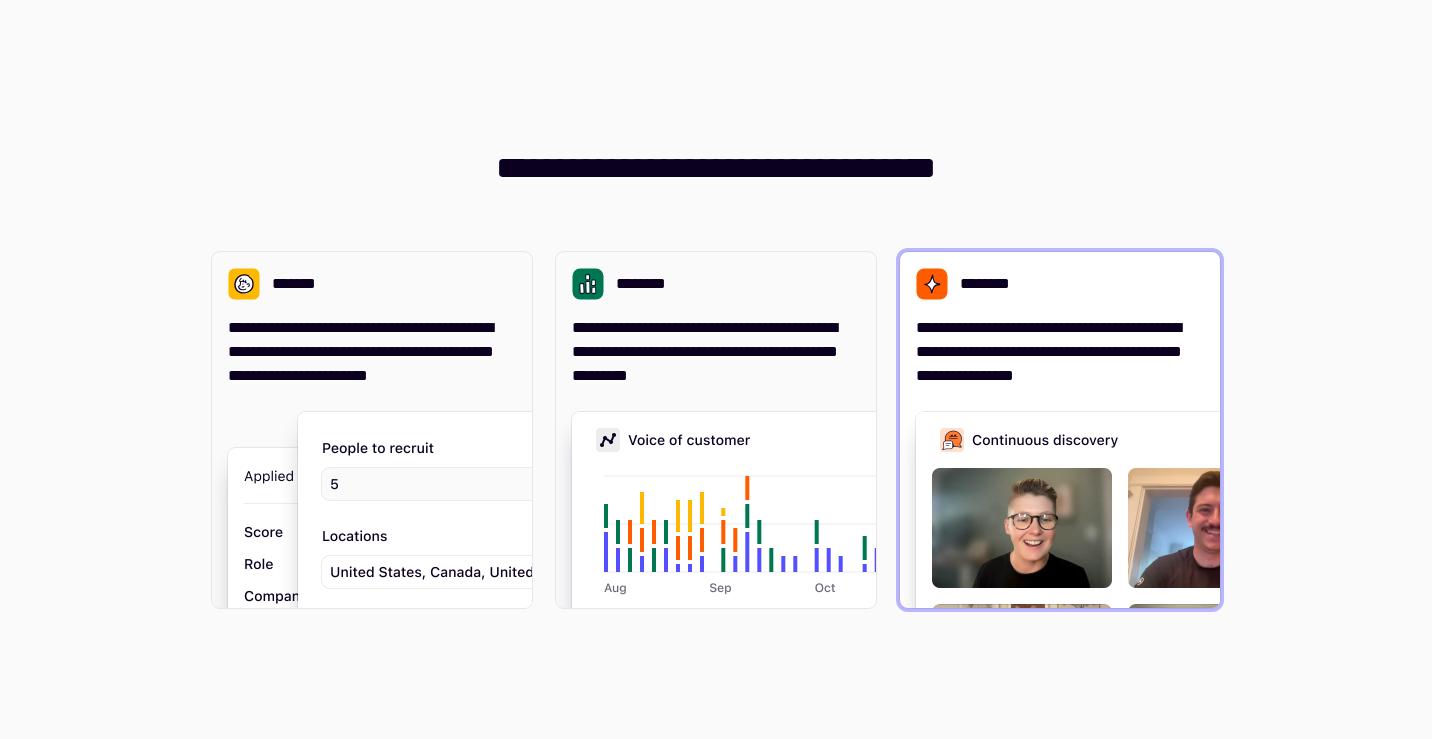 click on "**********" at bounding box center (1060, 352) 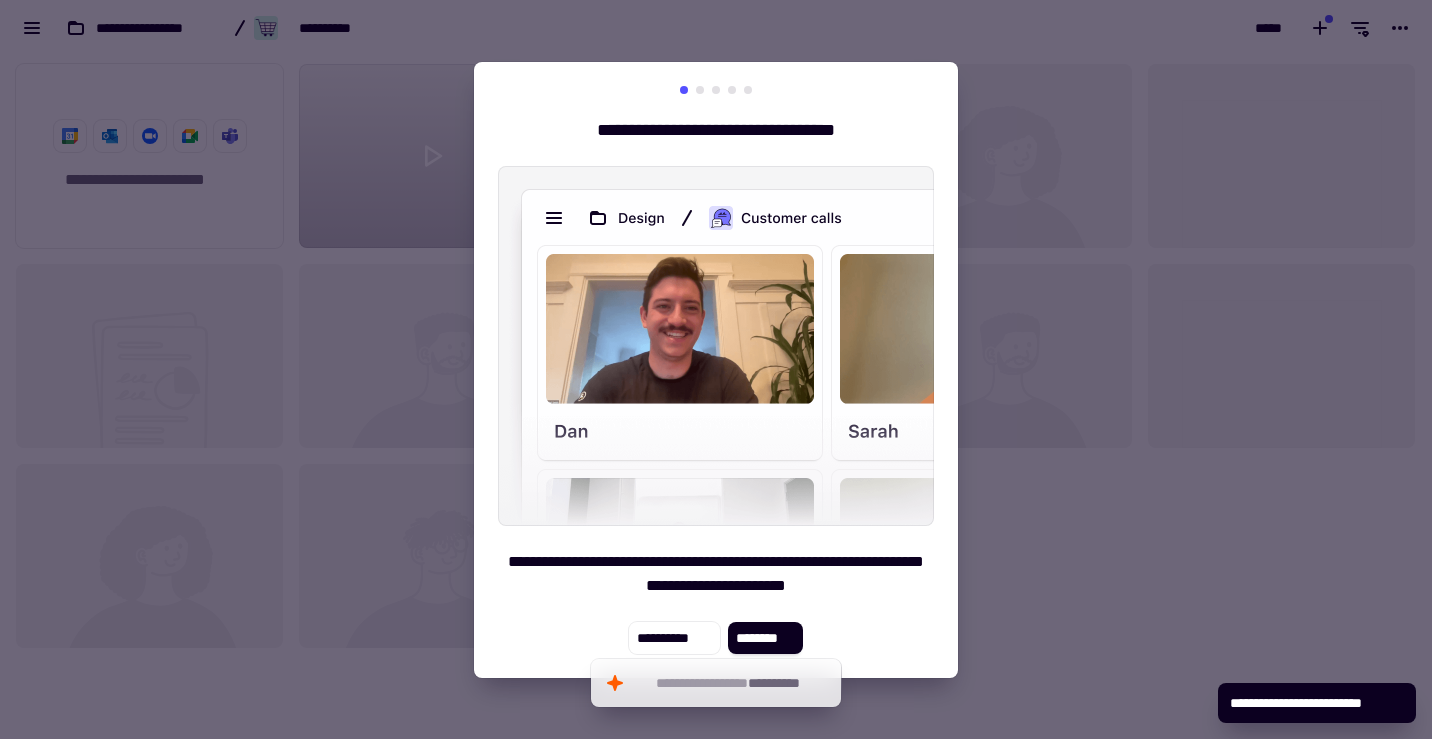 scroll, scrollTop: 1, scrollLeft: 1, axis: both 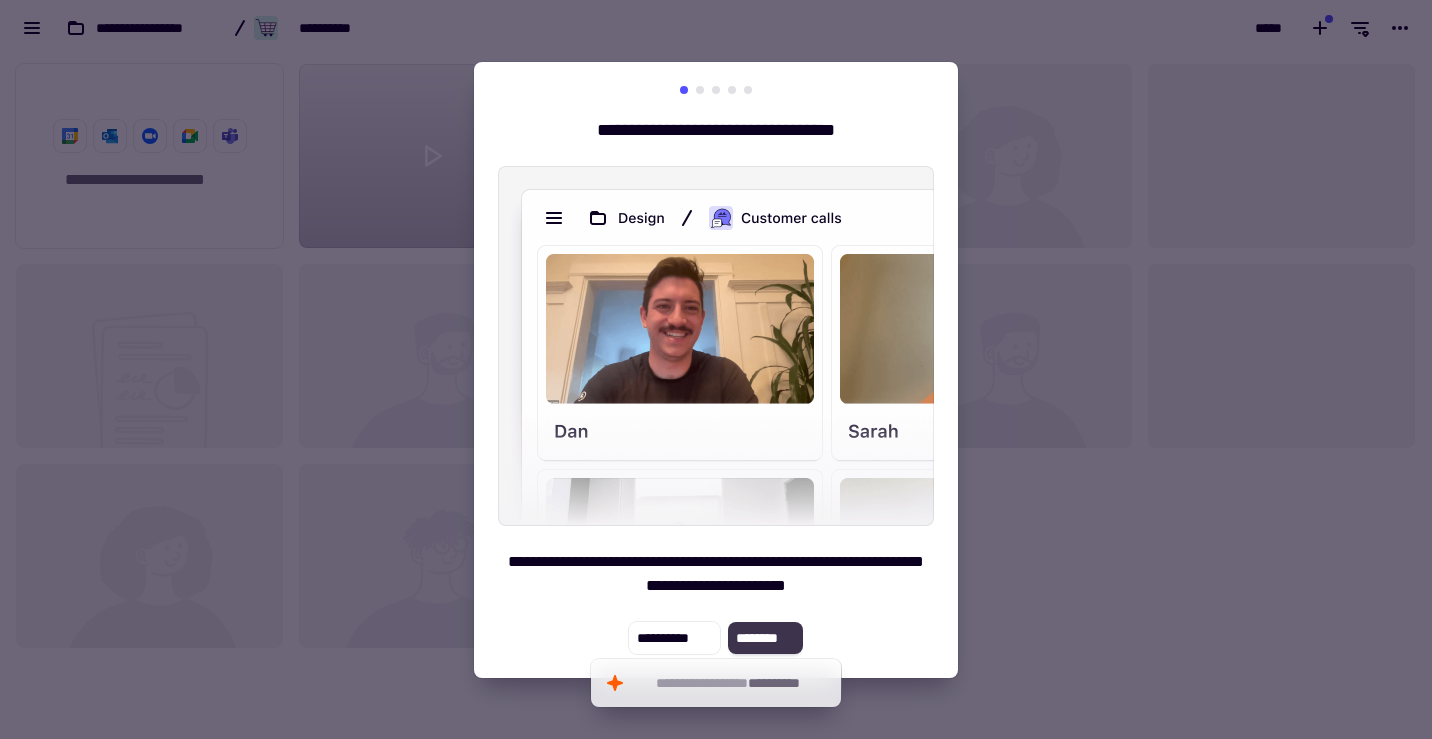 click on "********" 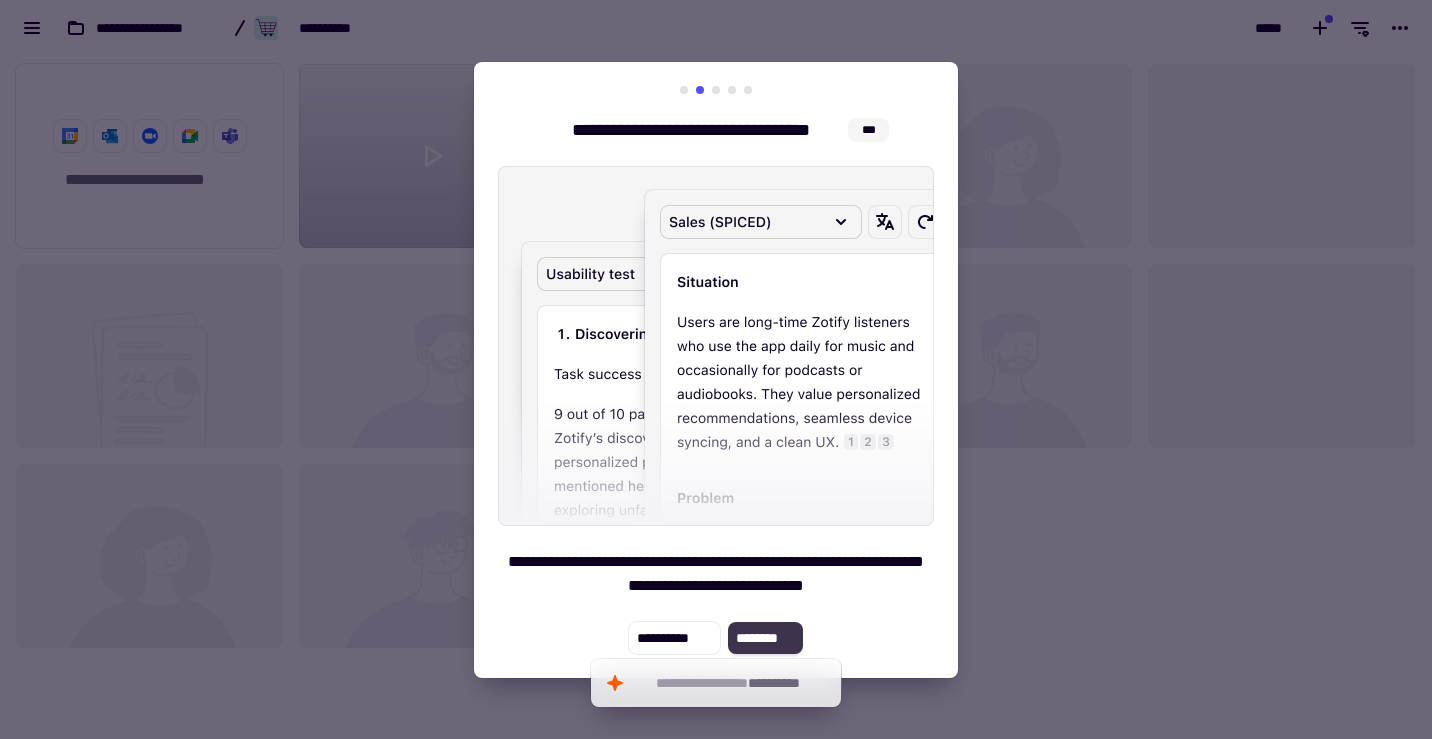 click on "********" 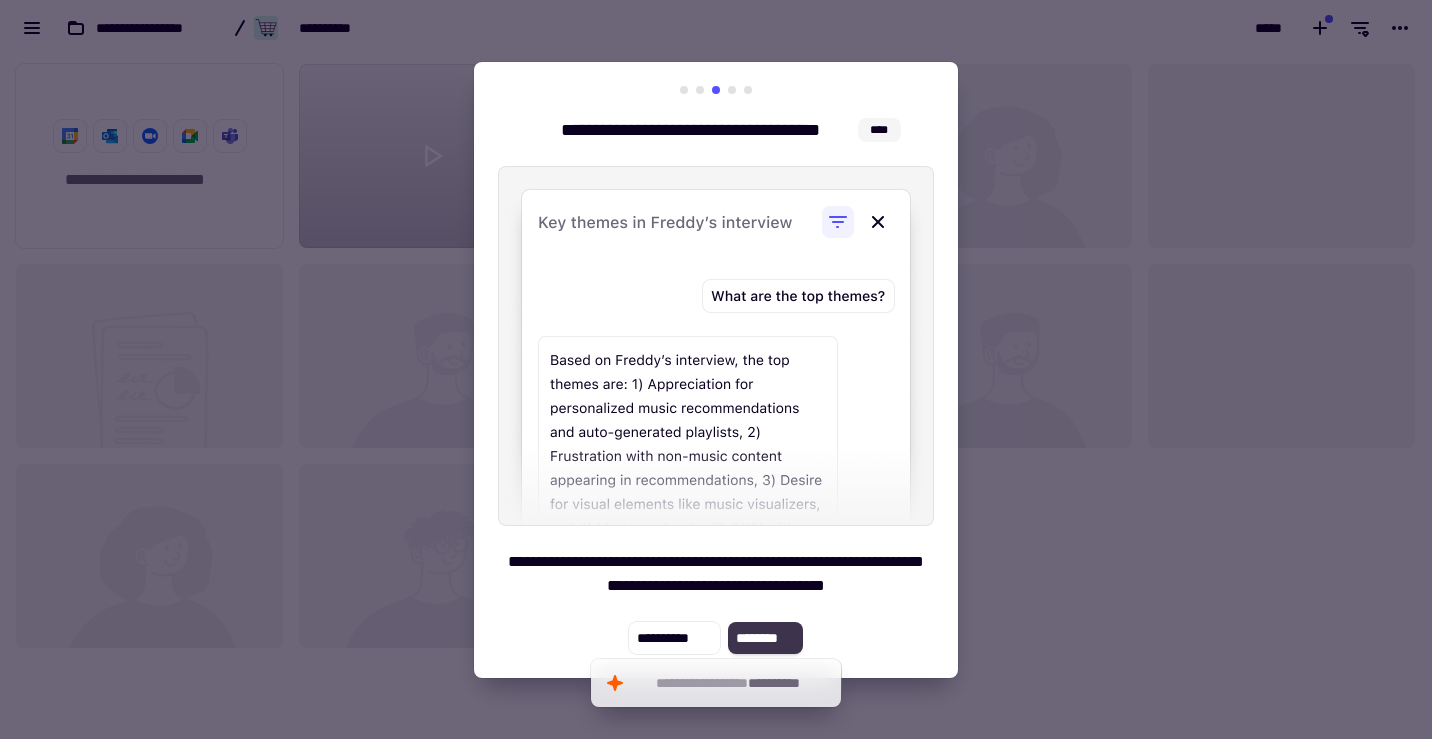 click on "********" 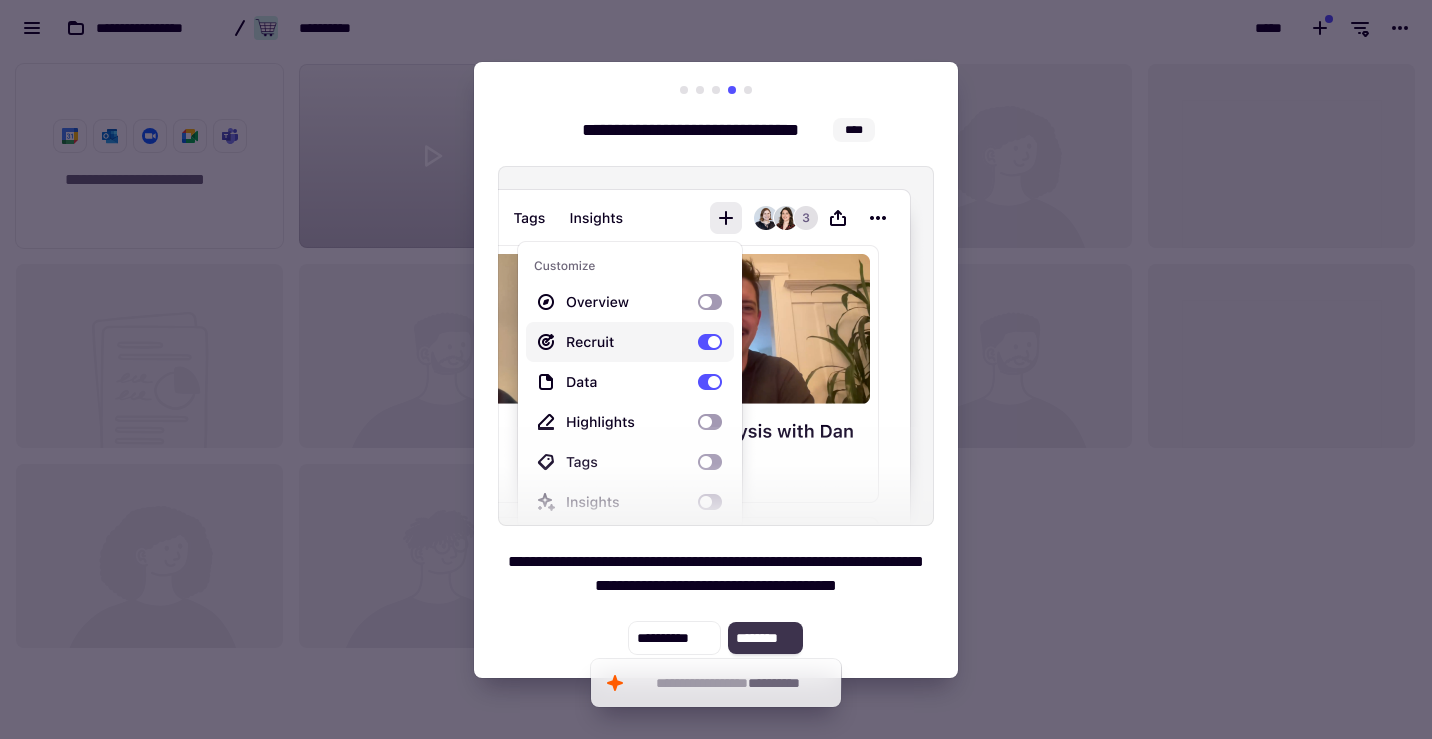 click on "********" 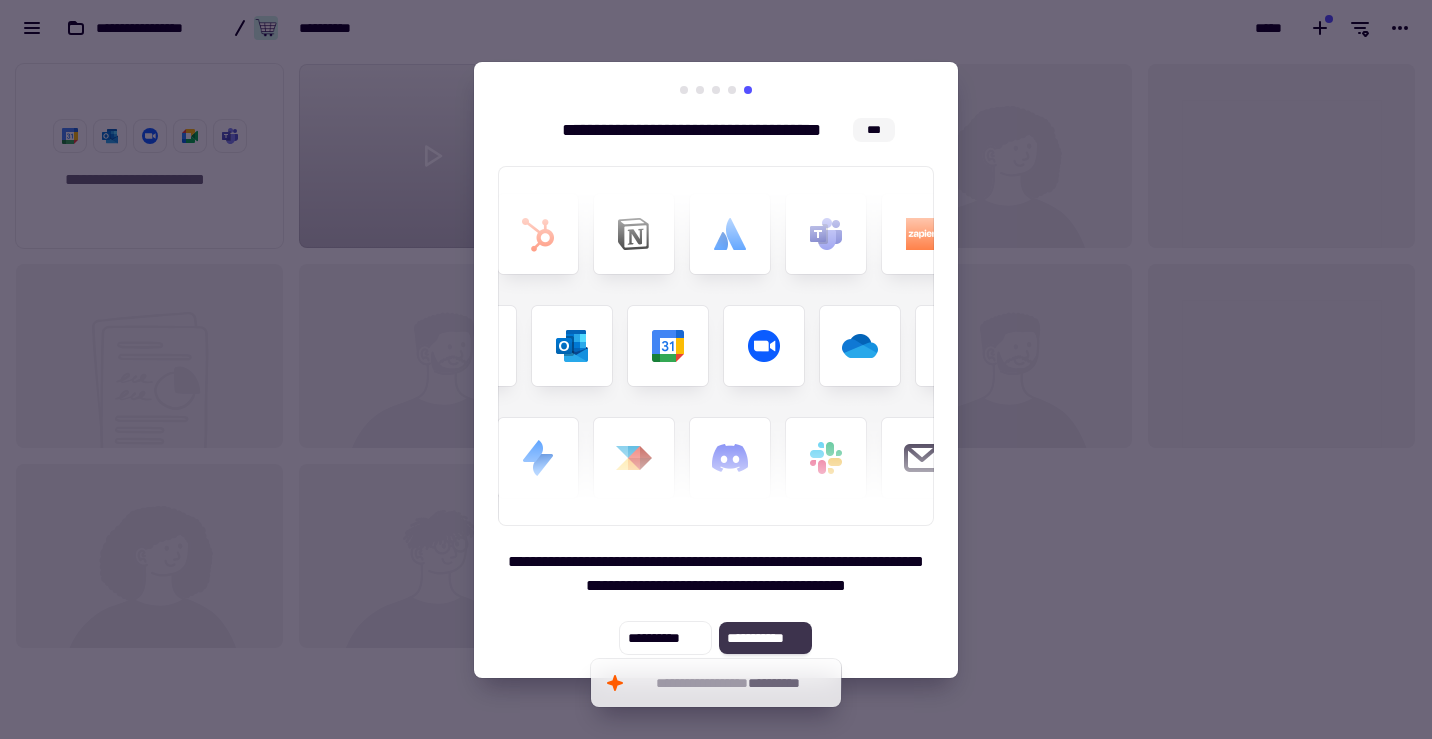 click on "**********" 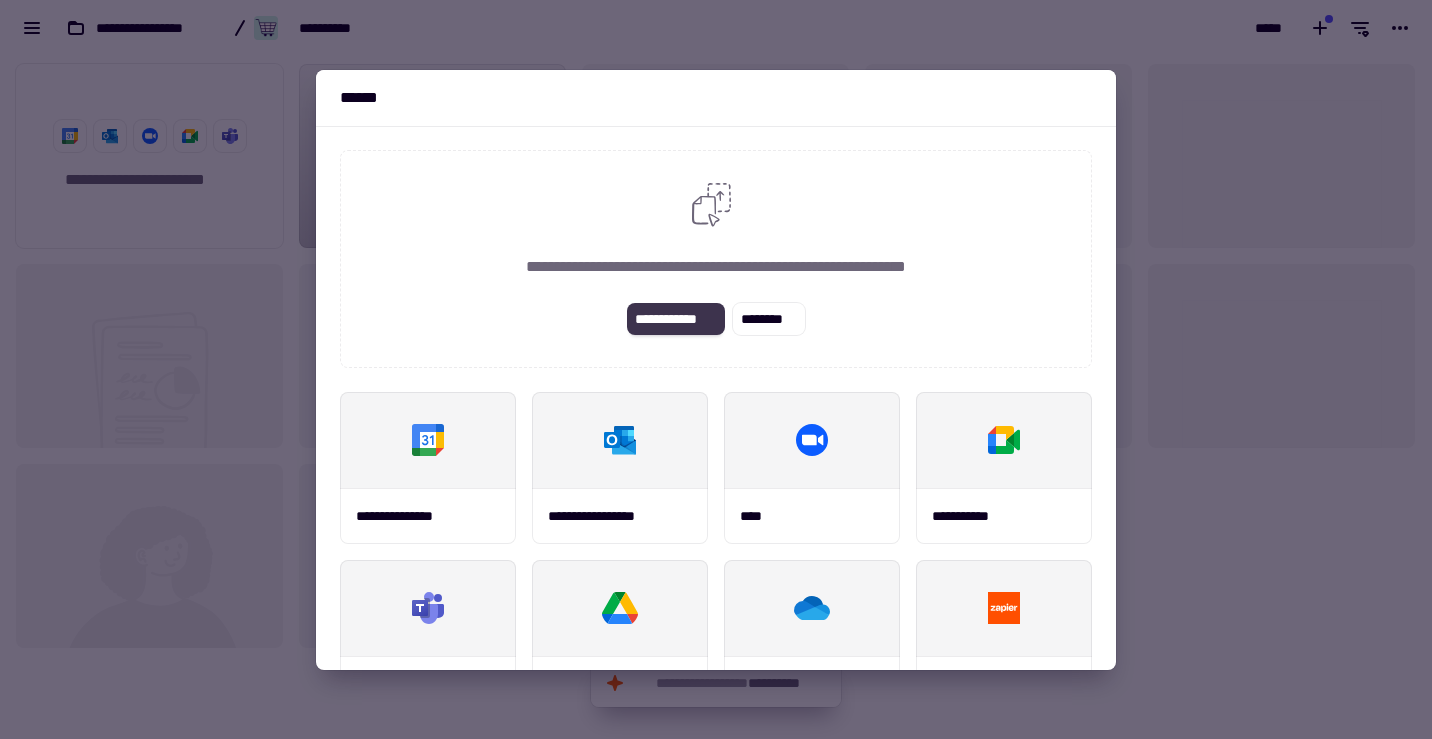 click on "**********" 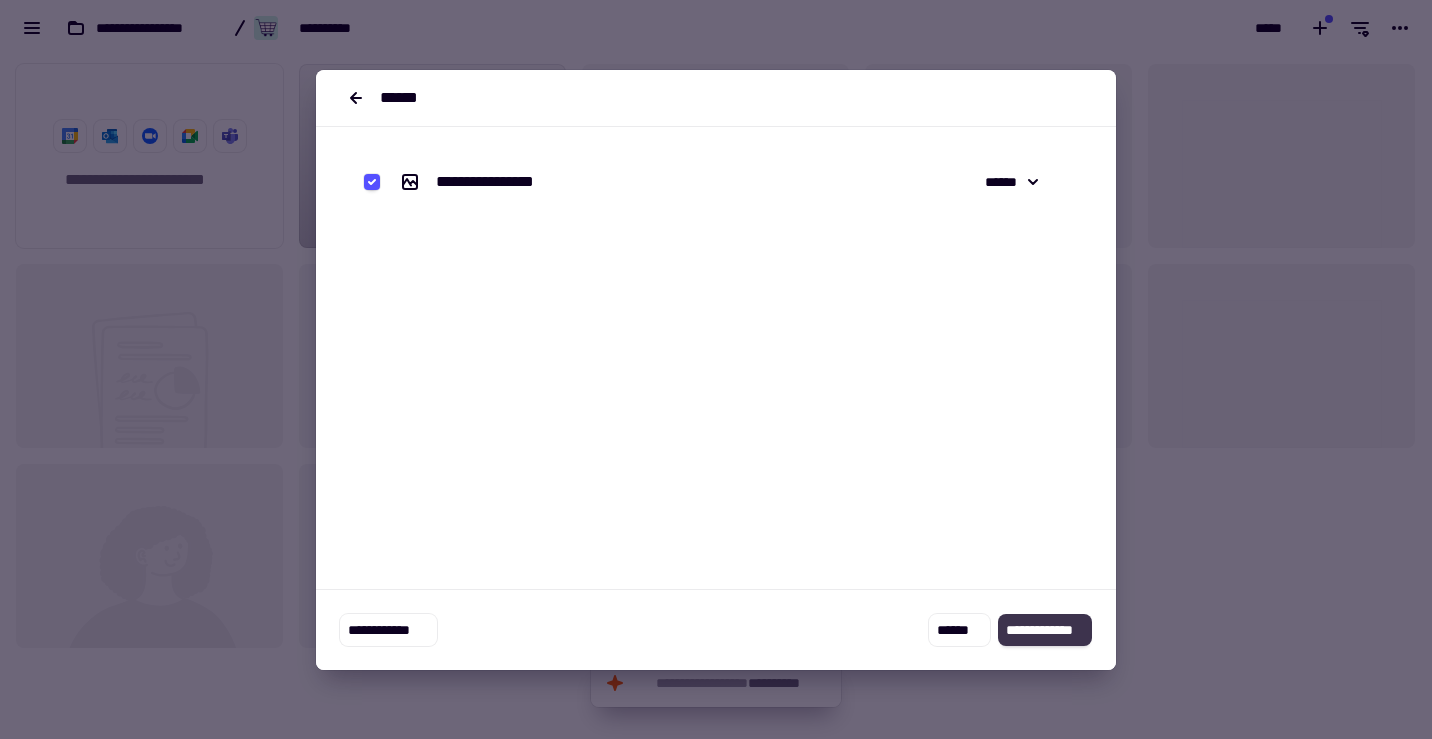 click on "**********" 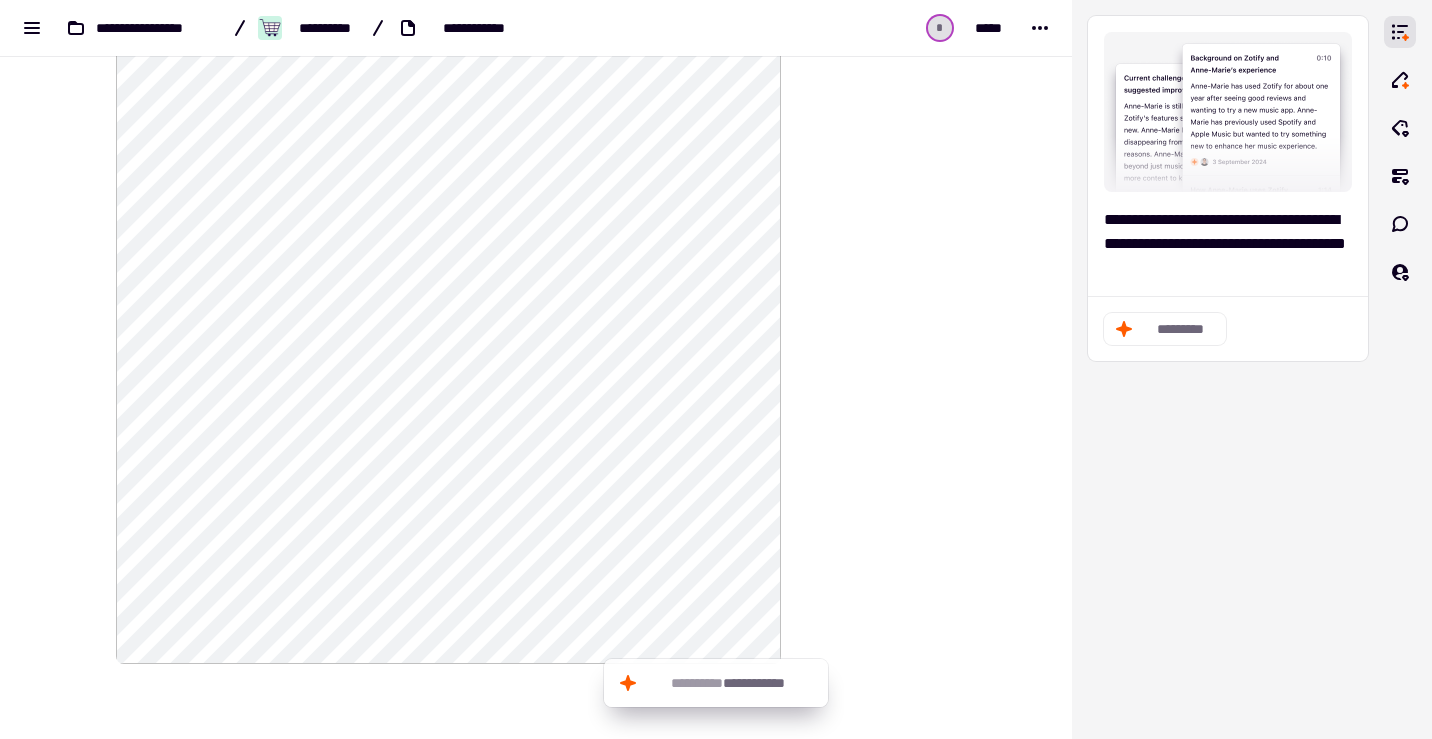 scroll, scrollTop: 0, scrollLeft: 0, axis: both 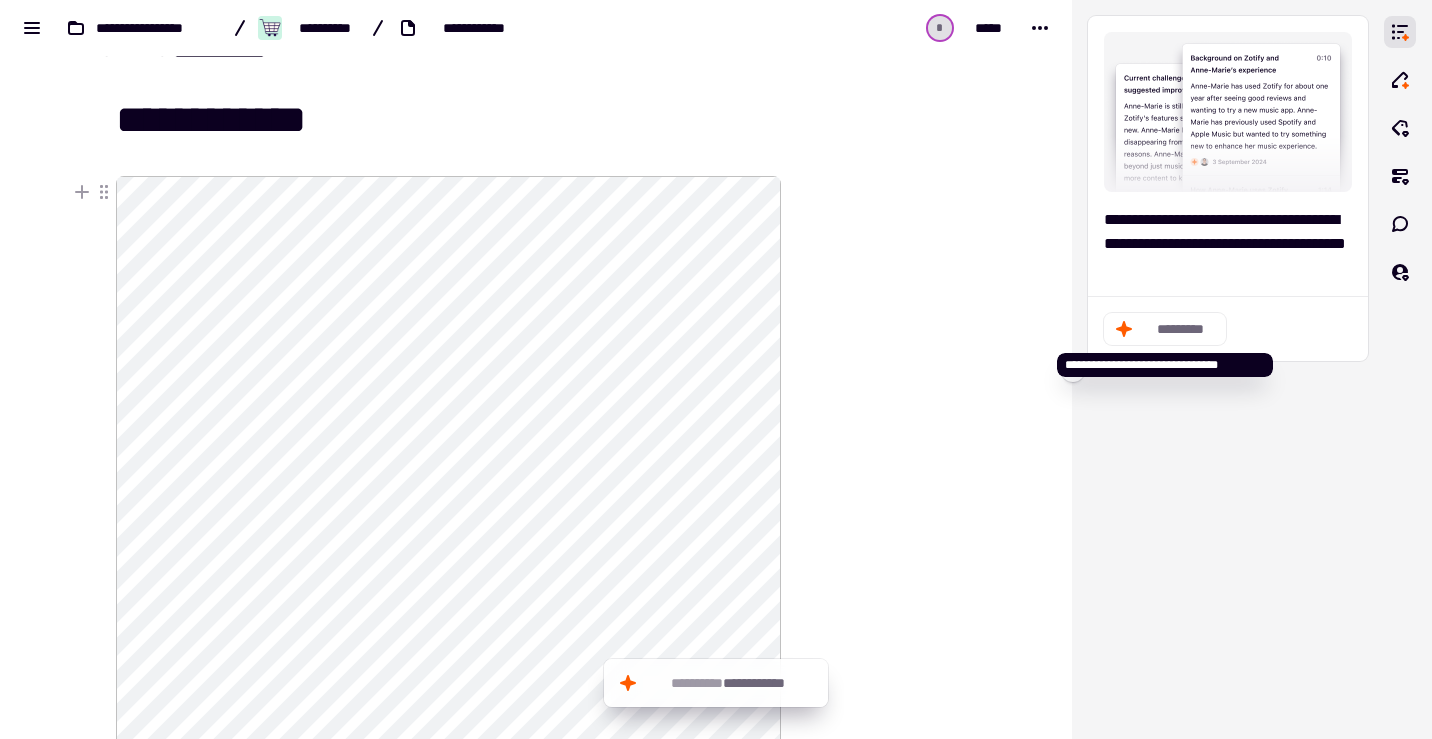 click on "*********" 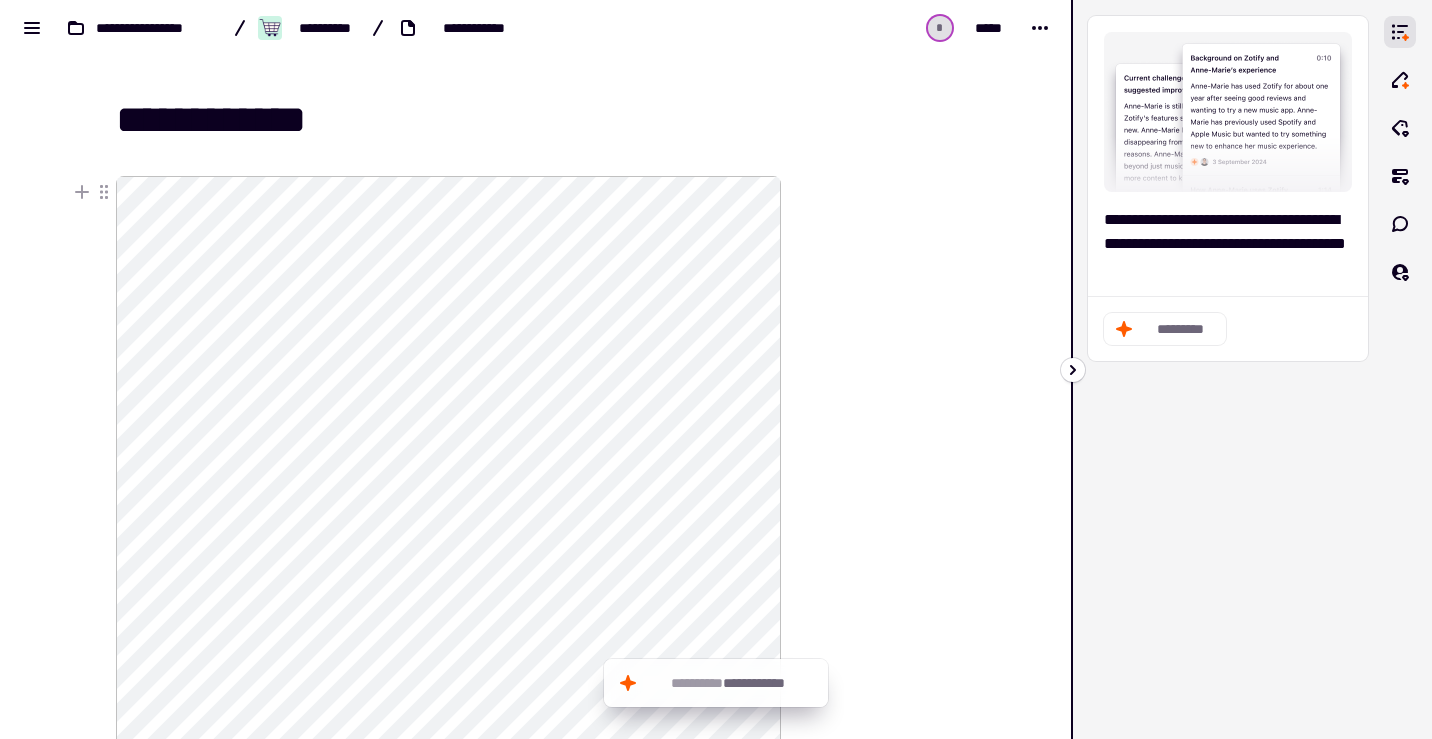 click 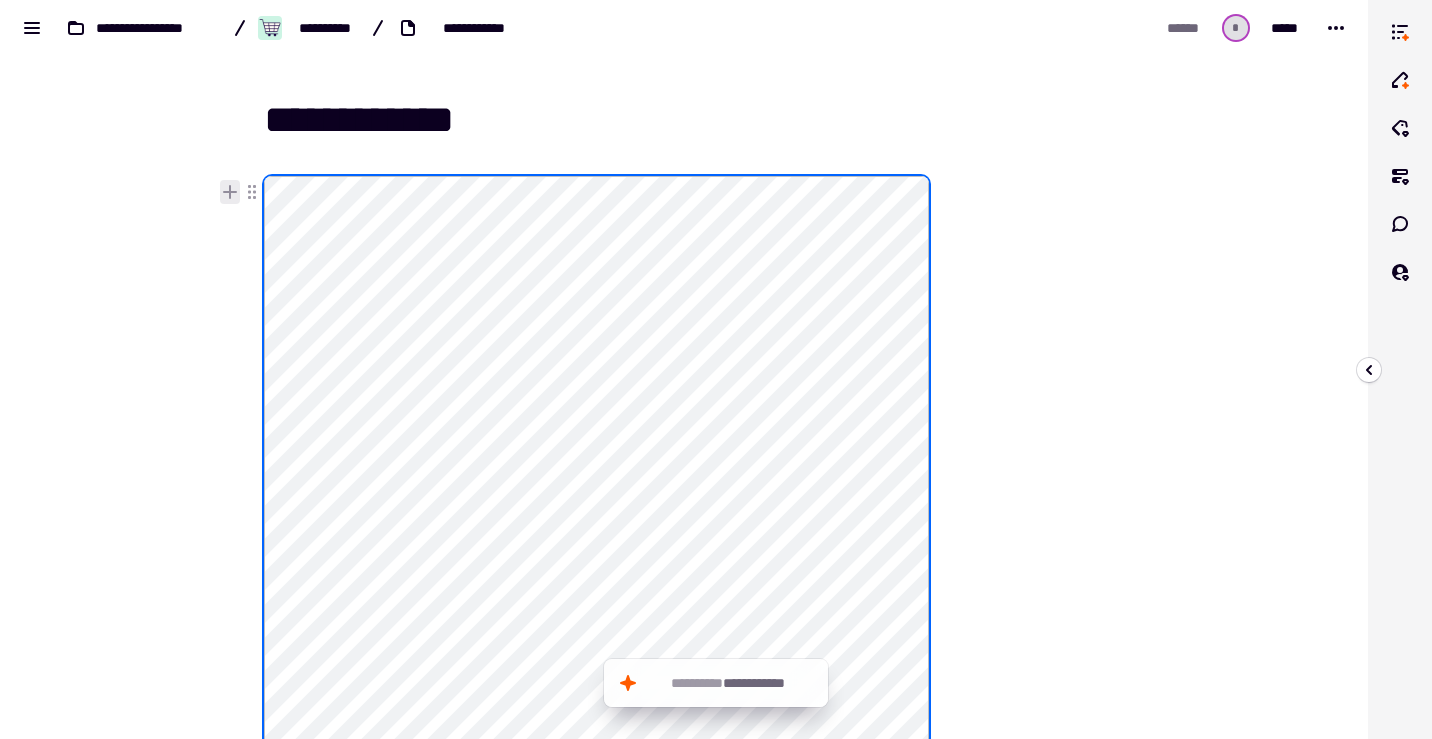 click 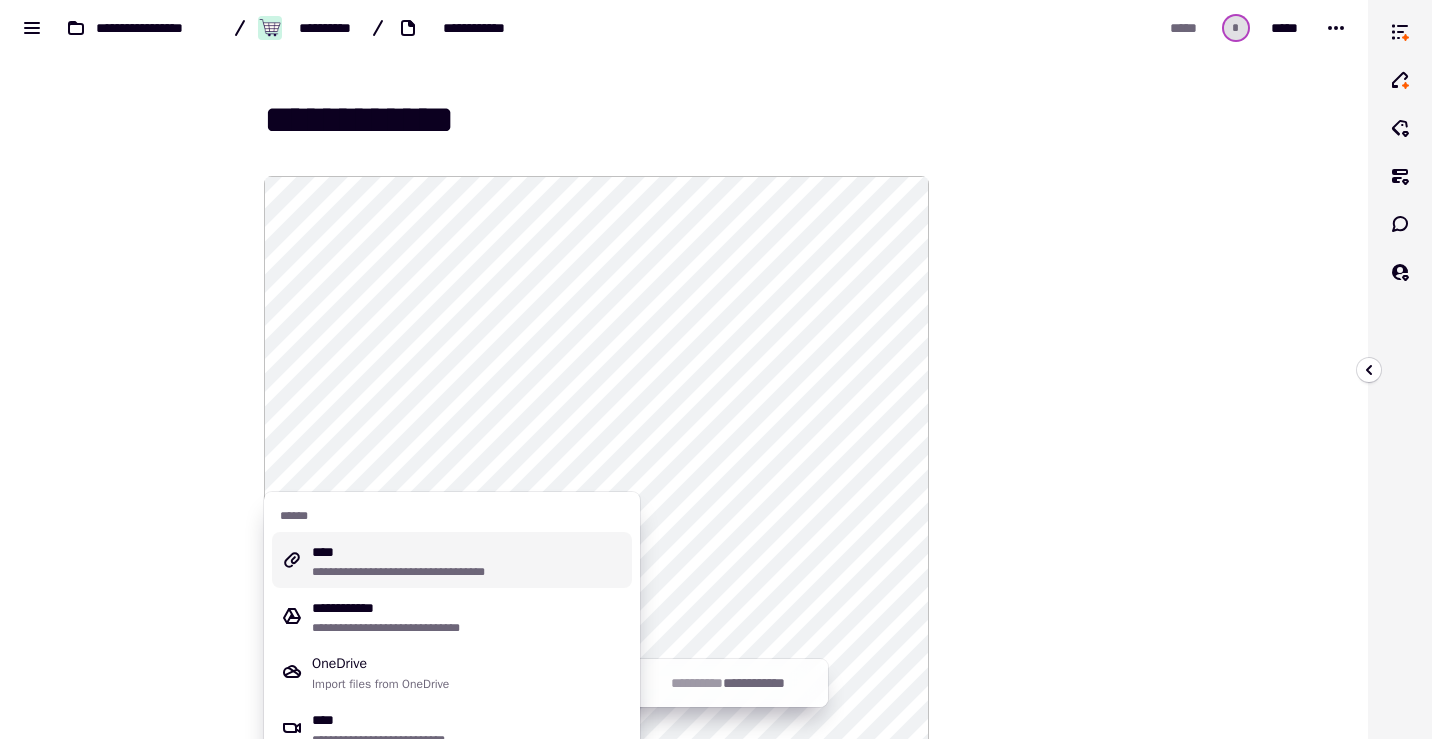 click at bounding box center [584, 692] 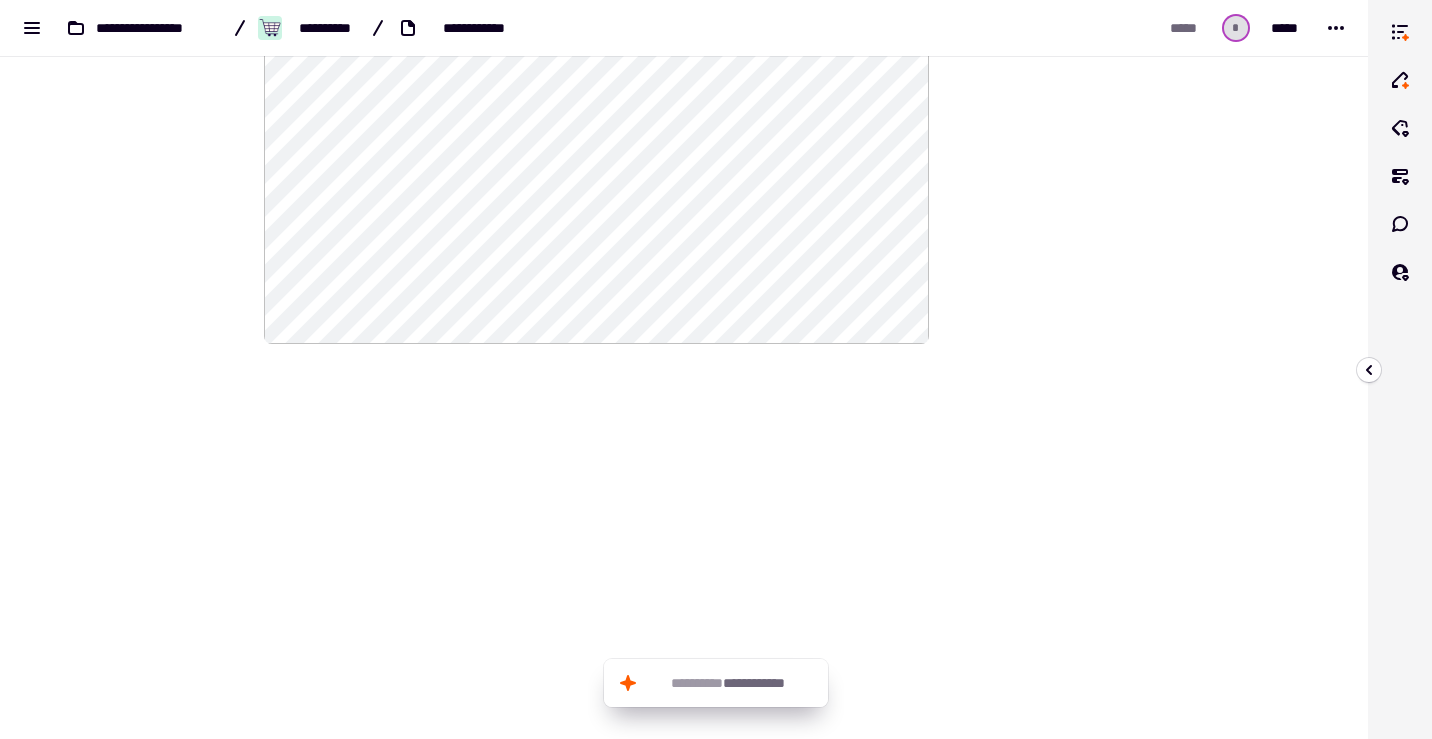scroll, scrollTop: 0, scrollLeft: 0, axis: both 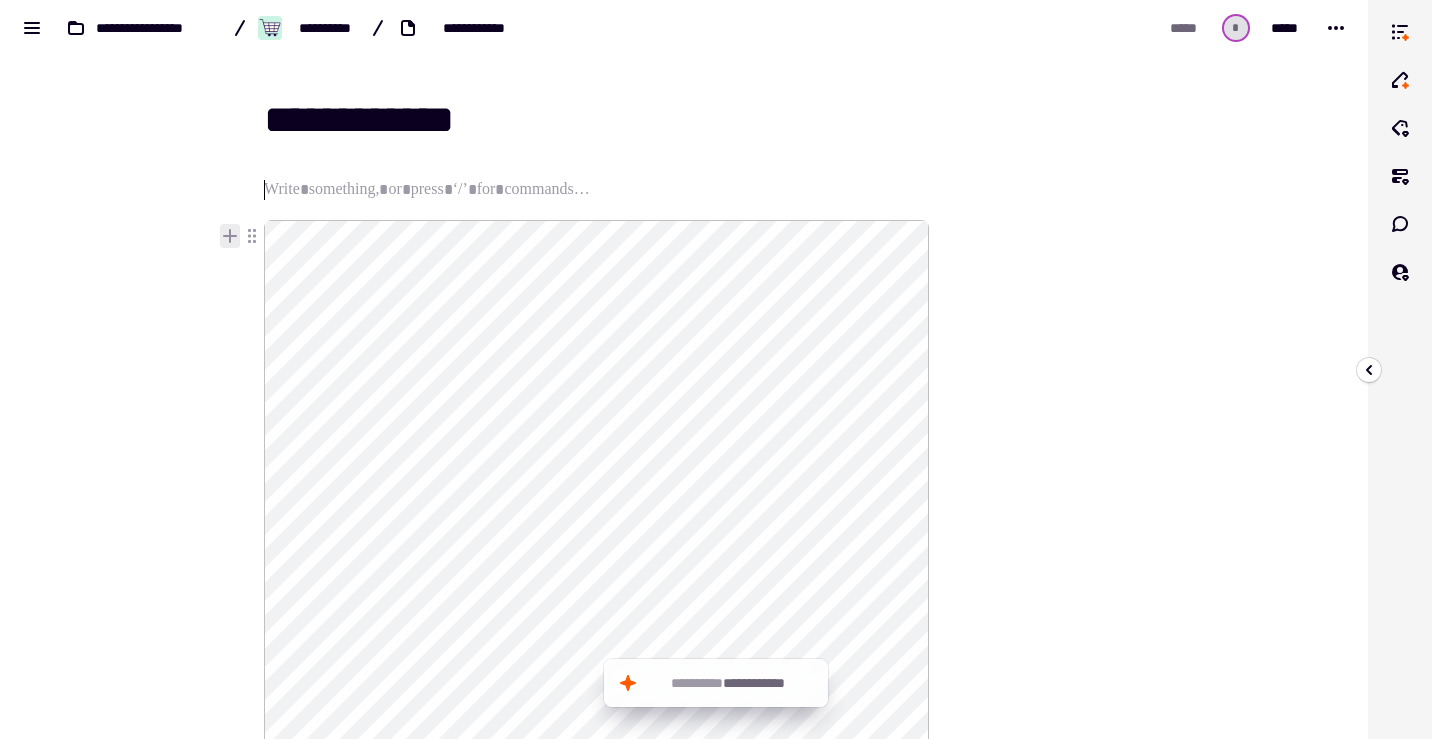 click 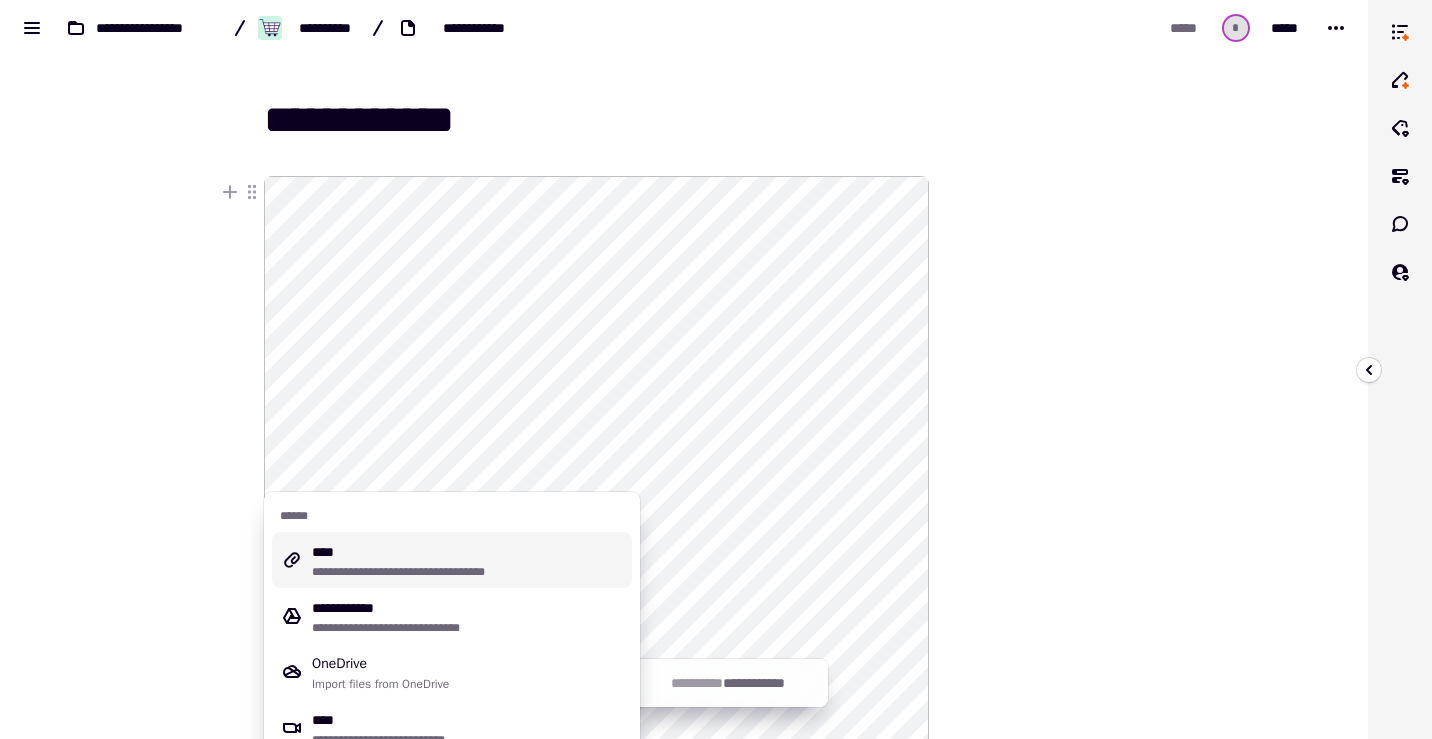 click on "**********" at bounding box center [468, 560] 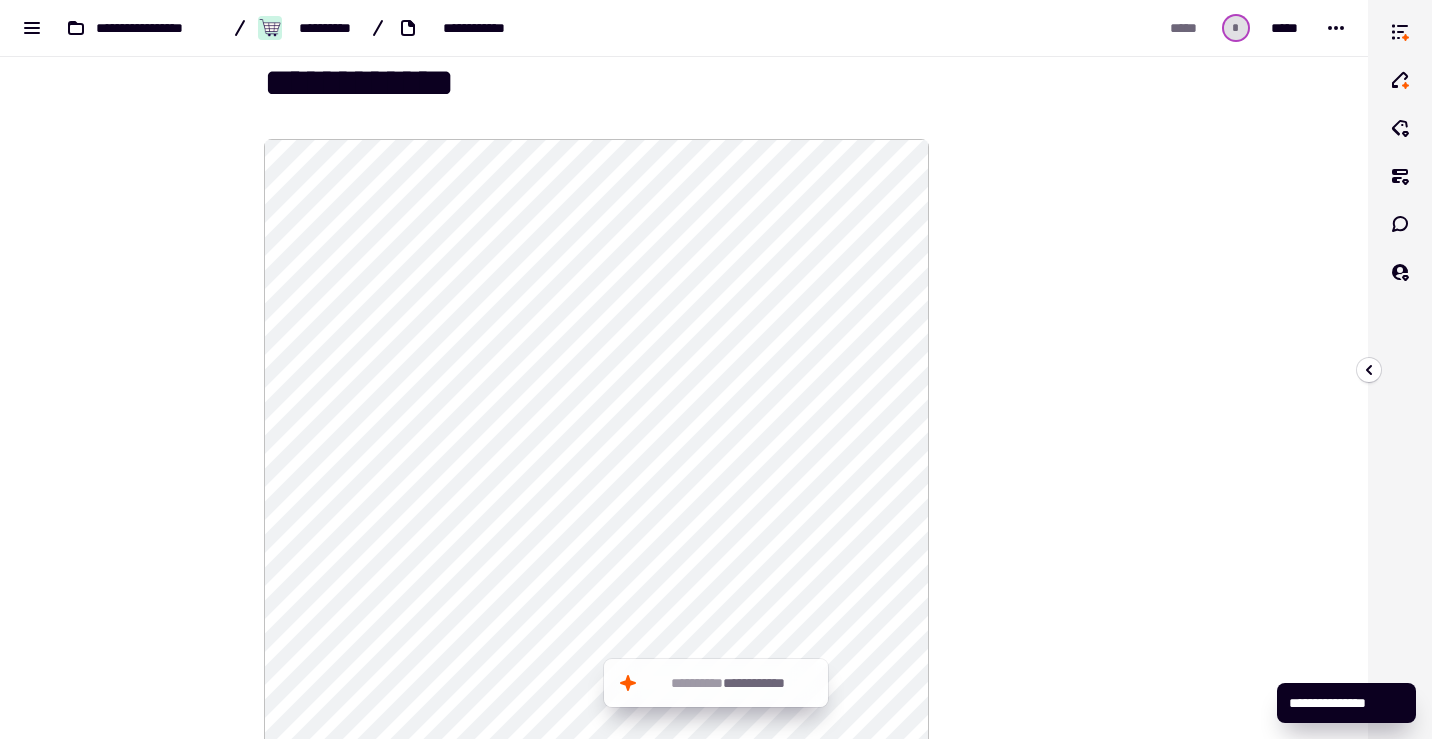 scroll, scrollTop: 0, scrollLeft: 0, axis: both 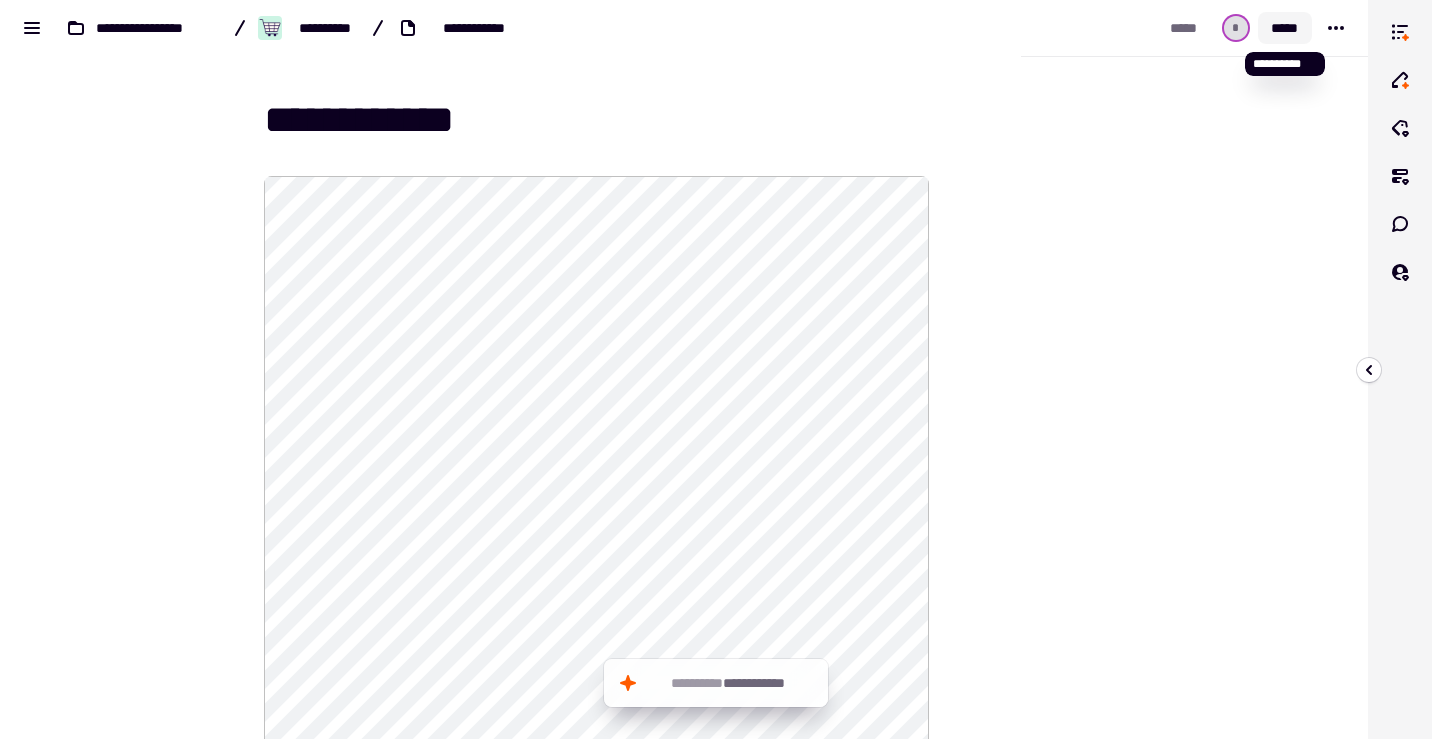 click on "*****" 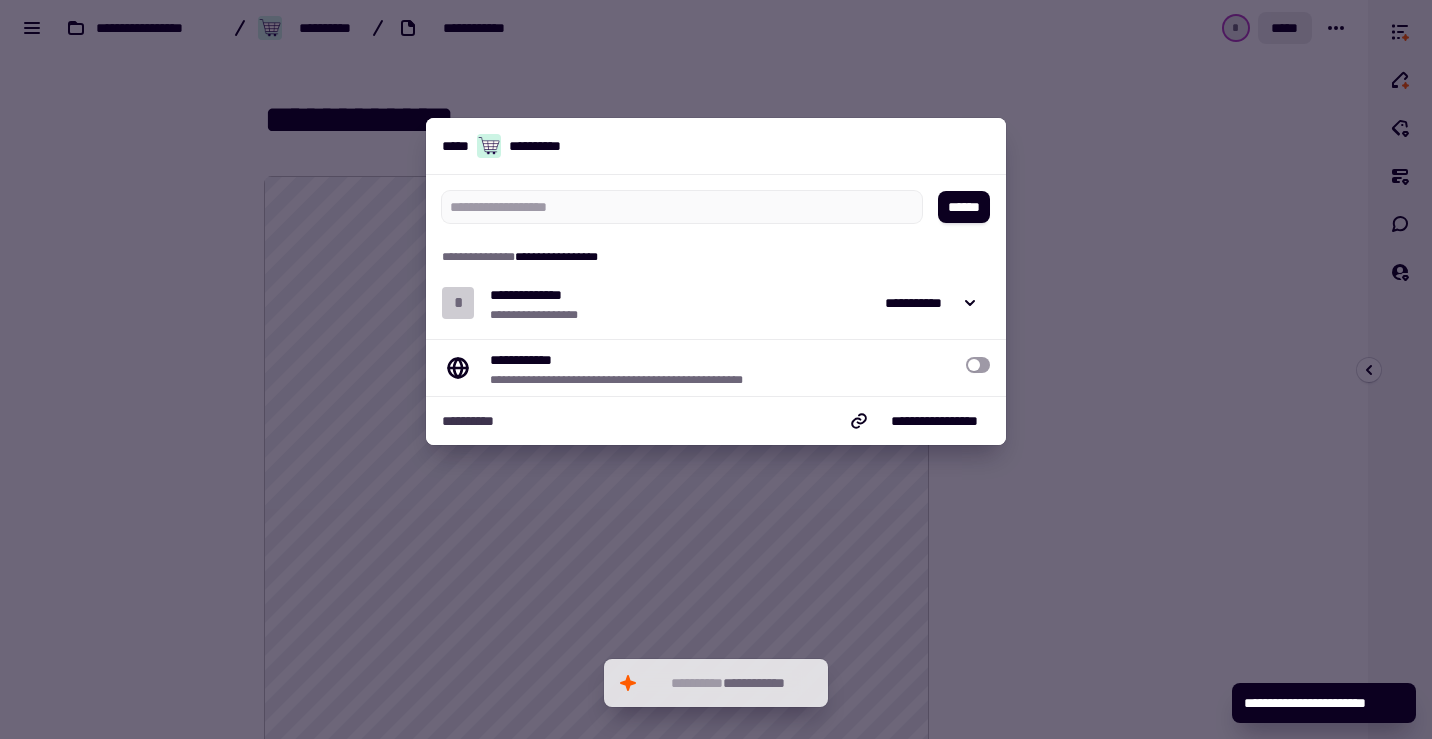 click at bounding box center (716, 369) 